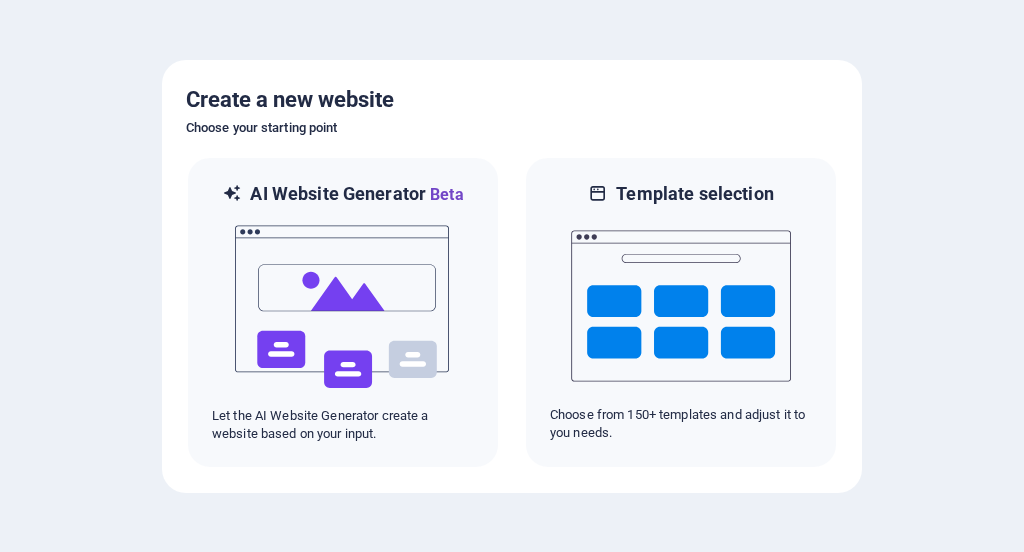 scroll, scrollTop: 0, scrollLeft: 0, axis: both 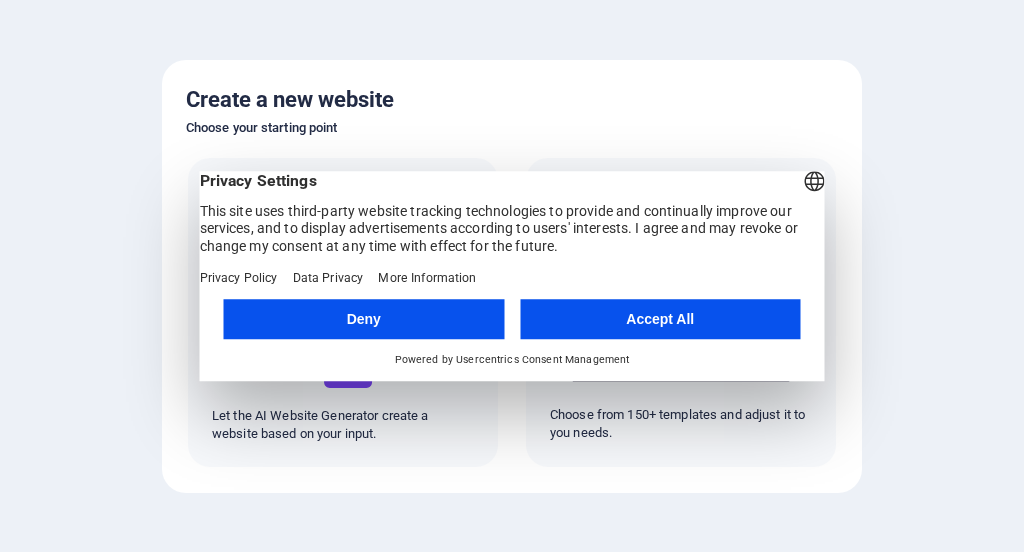 click on "Accept All" at bounding box center (660, 319) 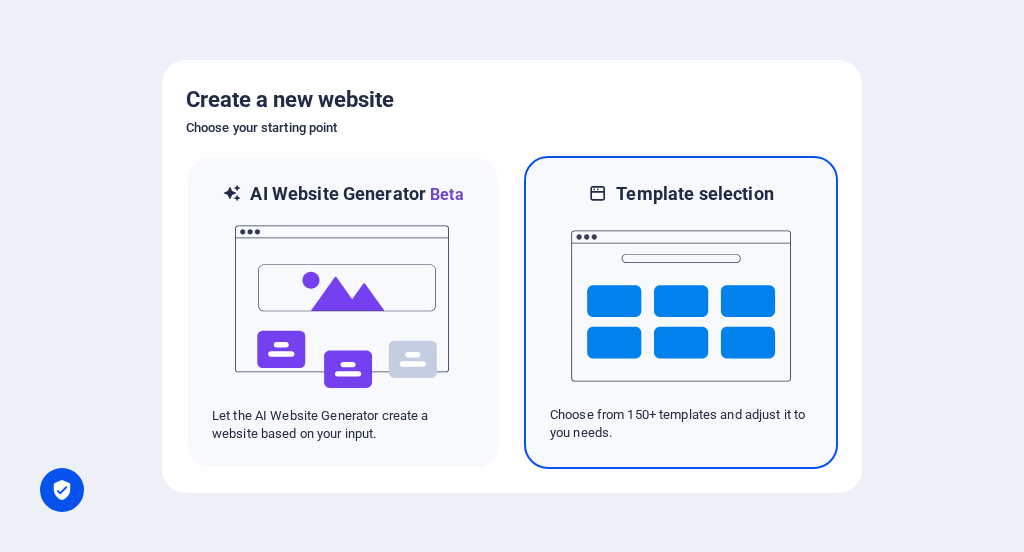 click at bounding box center [681, 306] 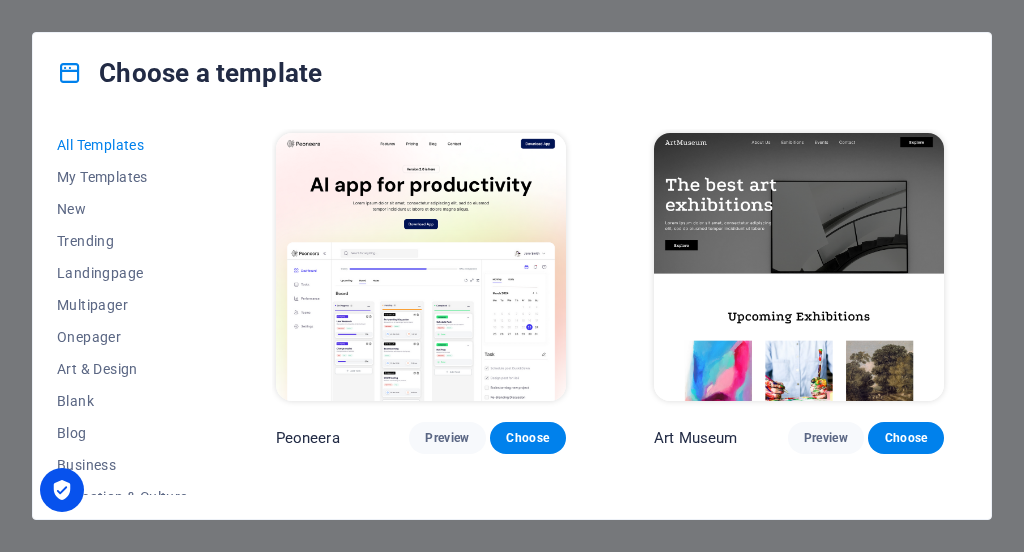 click on "All Templates My Templates New Trending Landingpage Multipager Onepager Art & Design Blank Blog Business Education & Culture Event Gastronomy Health IT & Media Legal & Finance Non-Profit Performance Portfolio Services Shop Sports & Beauty Trades Travel Wireframe Peoneera Preview Choose Art Museum Preview Choose Vitaly Preview Choose Pottery Passions Preview Choose Home Decor Preview Choose Toyland Preview Choose Pet Shop Preview Choose Wonder Planner Preview Choose Transportable Preview Choose S&L Preview Choose WePaint Preview Choose Eco-Con Preview Choose MeetUp Preview Choose Help & Care Preview Choose Podcaster Preview Choose Academix Preview Choose BIG [PERSON_NAME] Shop Preview Choose Health & Food Preview Choose UrbanNest Interiors Preview Choose Green Change Preview Choose The Beauty Temple Preview Choose WeTrain Preview Choose Cleaner Preview Choose [PERSON_NAME] Preview Choose Delicioso Preview Choose Dream Garden Preview Choose LumeDeAqua Preview Choose Pets Care Preview Choose SafeSpace Preview Choose" at bounding box center [512, 316] 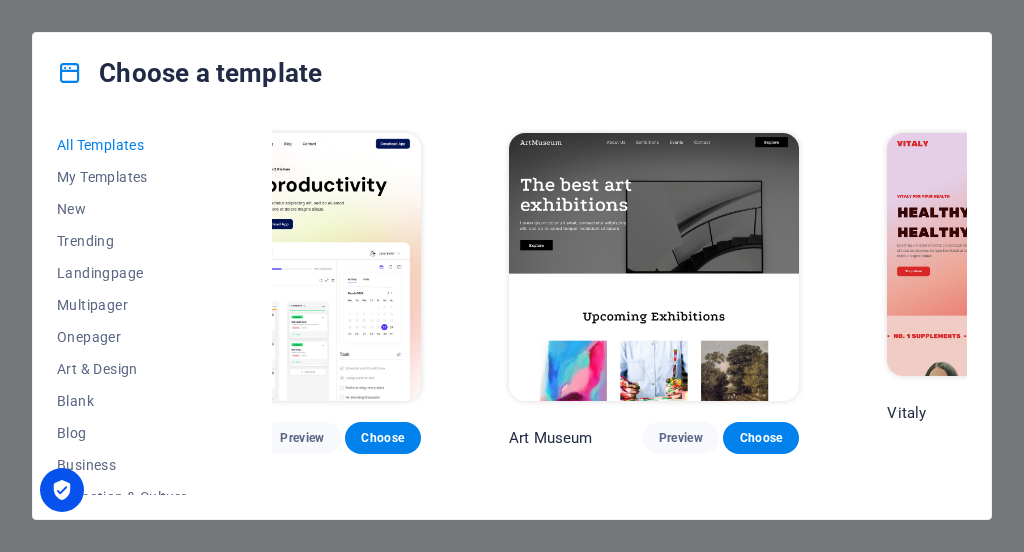scroll, scrollTop: 0, scrollLeft: 0, axis: both 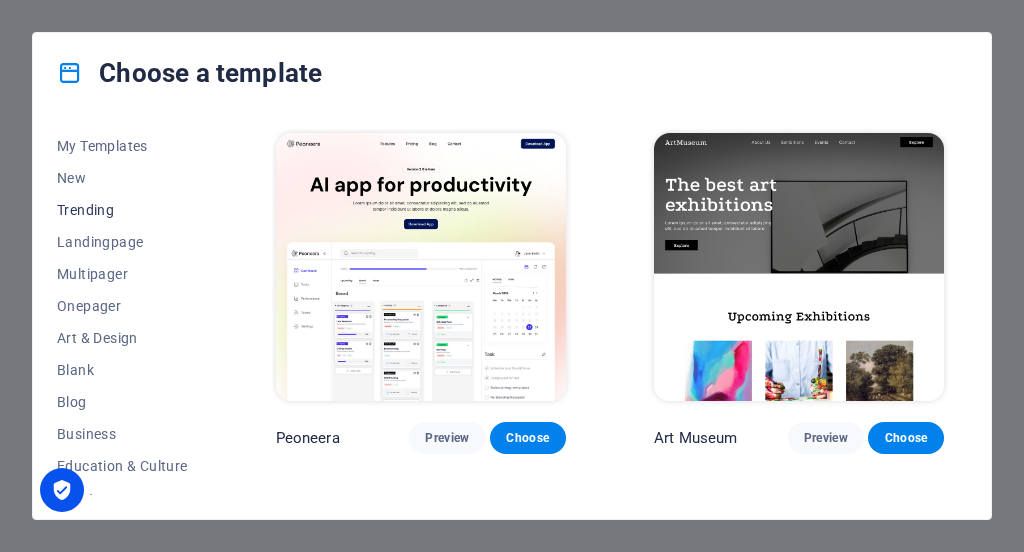 click on "Trending" at bounding box center [122, 210] 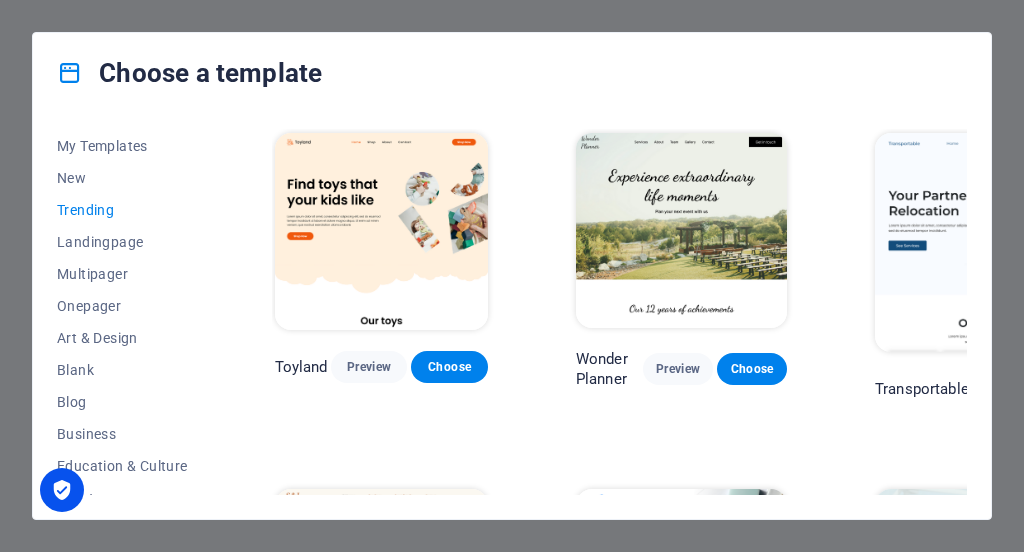 scroll, scrollTop: 0, scrollLeft: 0, axis: both 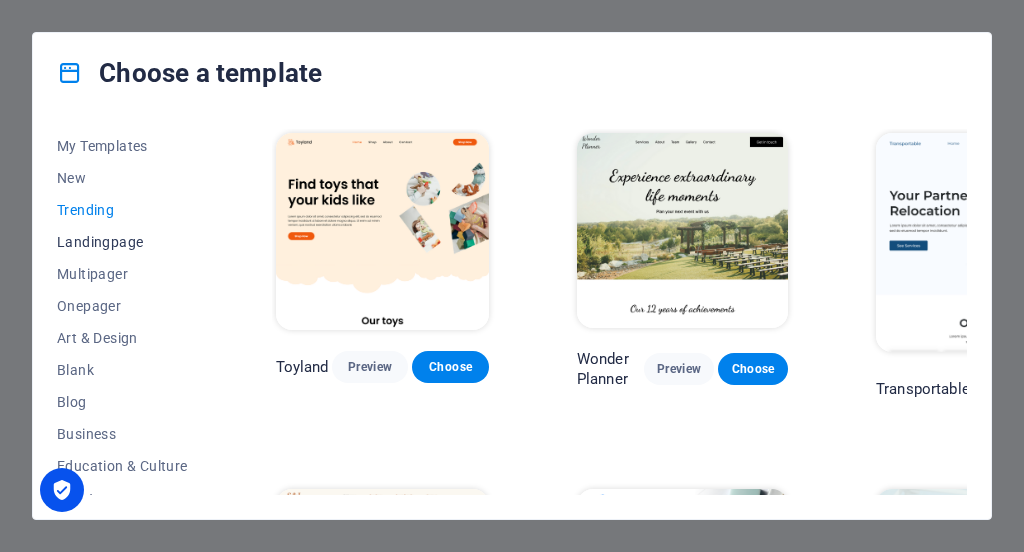 click on "Landingpage" at bounding box center (122, 242) 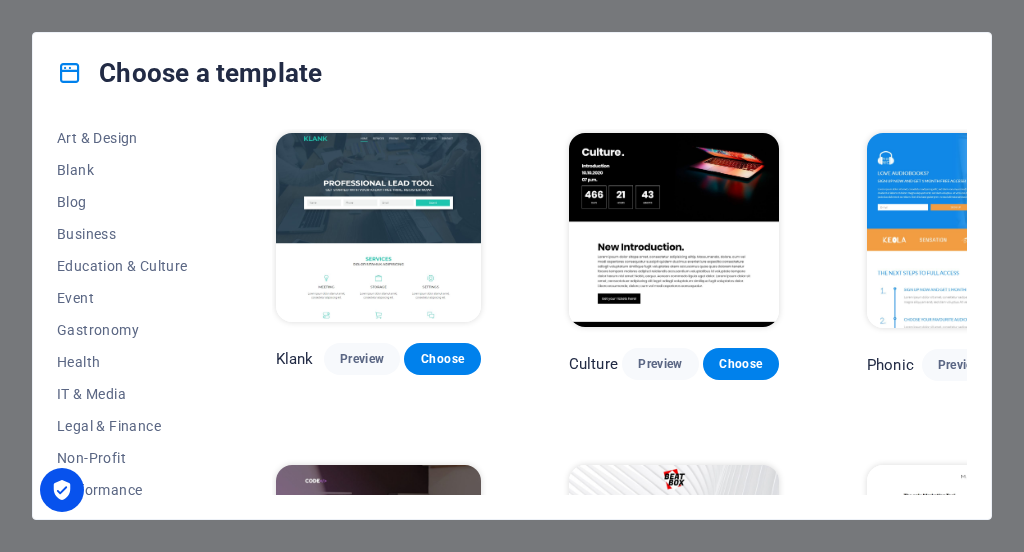 scroll, scrollTop: 240, scrollLeft: 0, axis: vertical 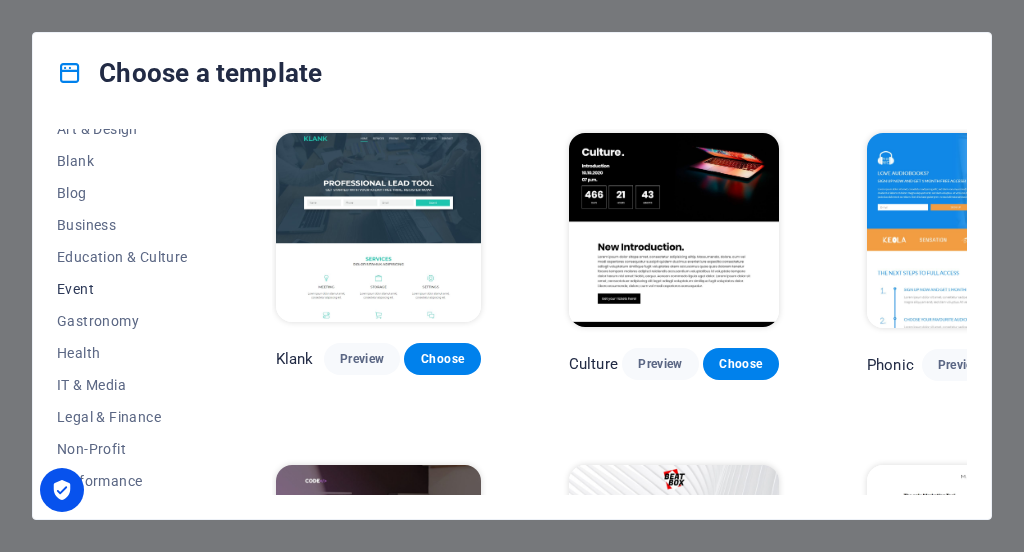 click on "Event" at bounding box center (122, 289) 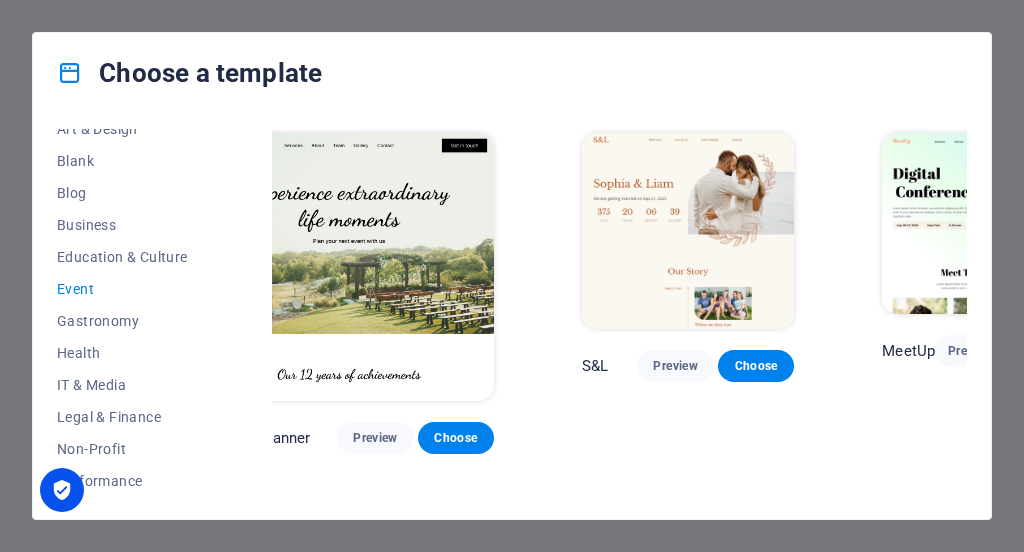 scroll, scrollTop: 0, scrollLeft: 100, axis: horizontal 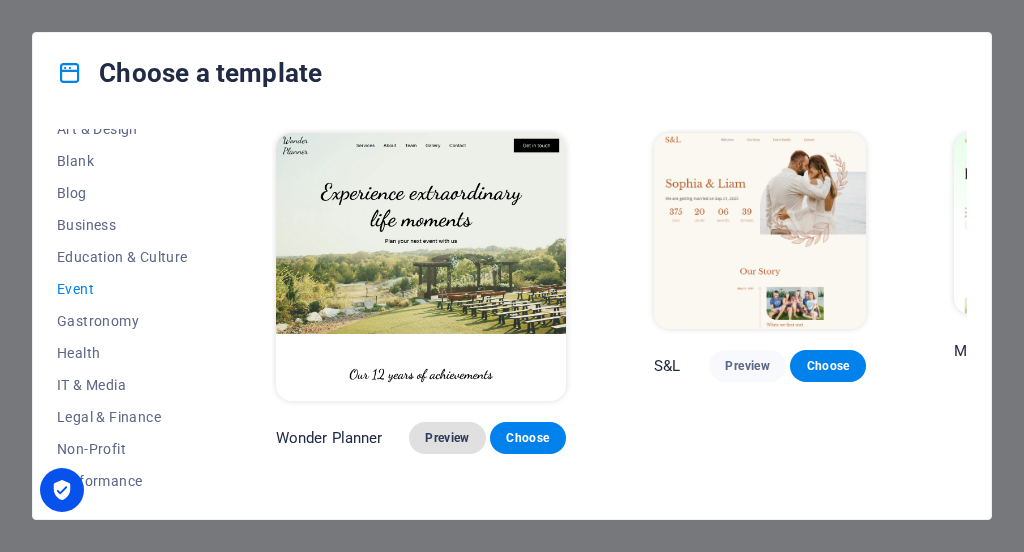 click on "Preview" at bounding box center (447, 438) 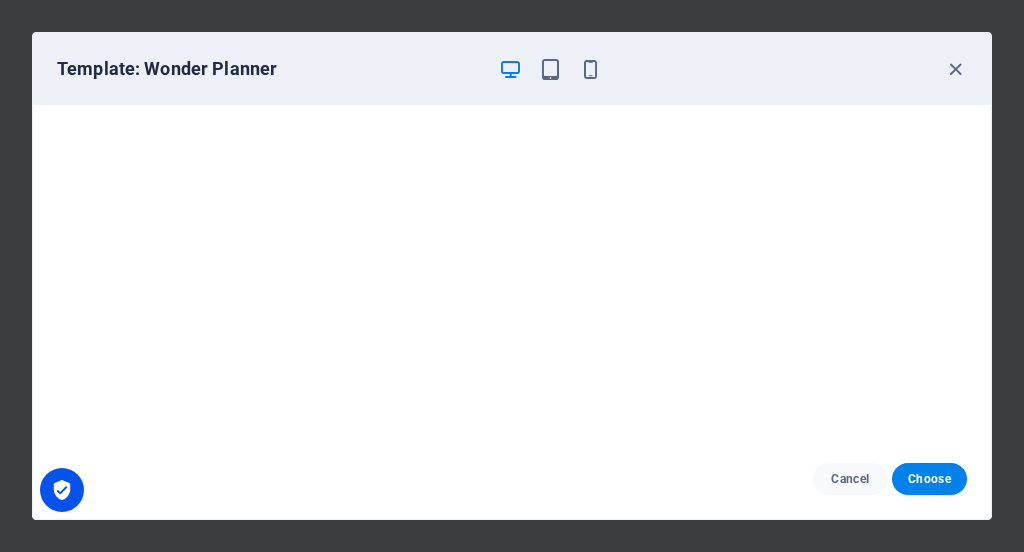 click on "Cancel Choose" at bounding box center [512, 479] 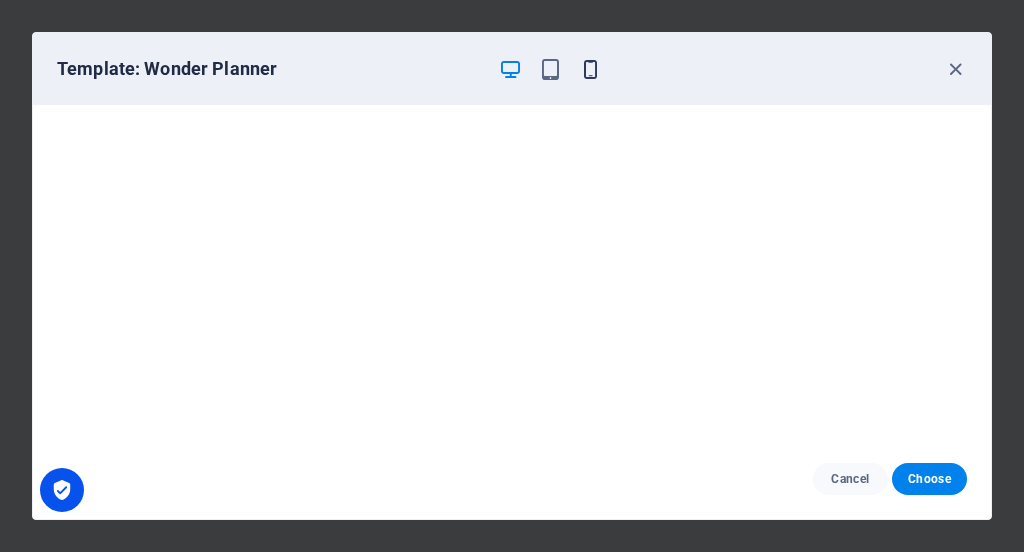click at bounding box center [590, 69] 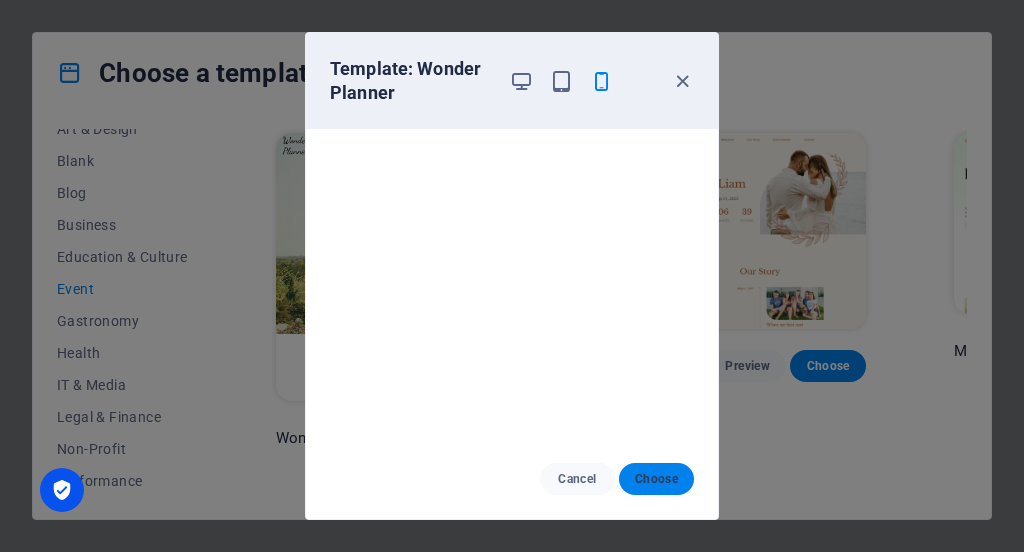 click on "Choose" at bounding box center [656, 479] 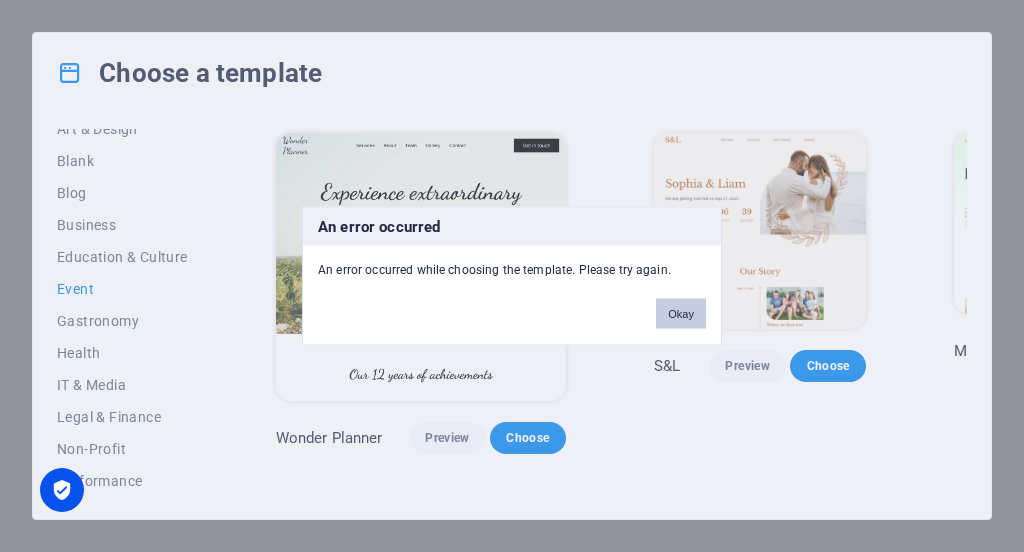 click on "Okay" at bounding box center [681, 314] 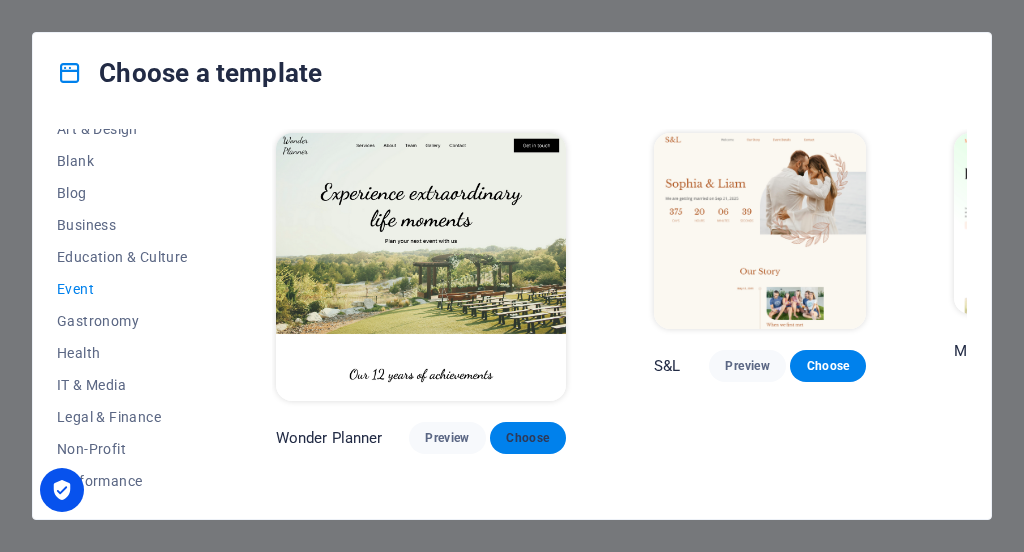 click on "Choose" at bounding box center [528, 438] 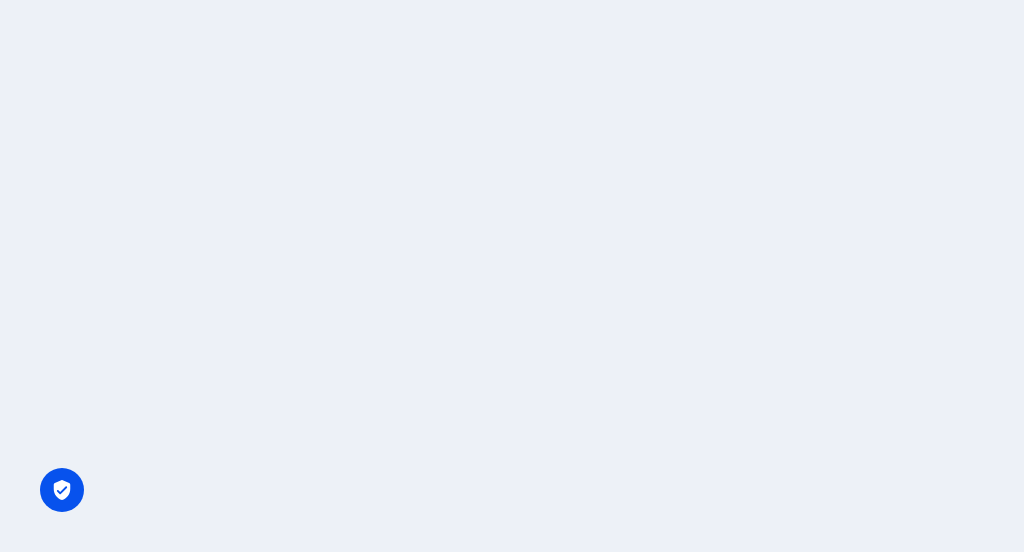 scroll, scrollTop: 0, scrollLeft: 0, axis: both 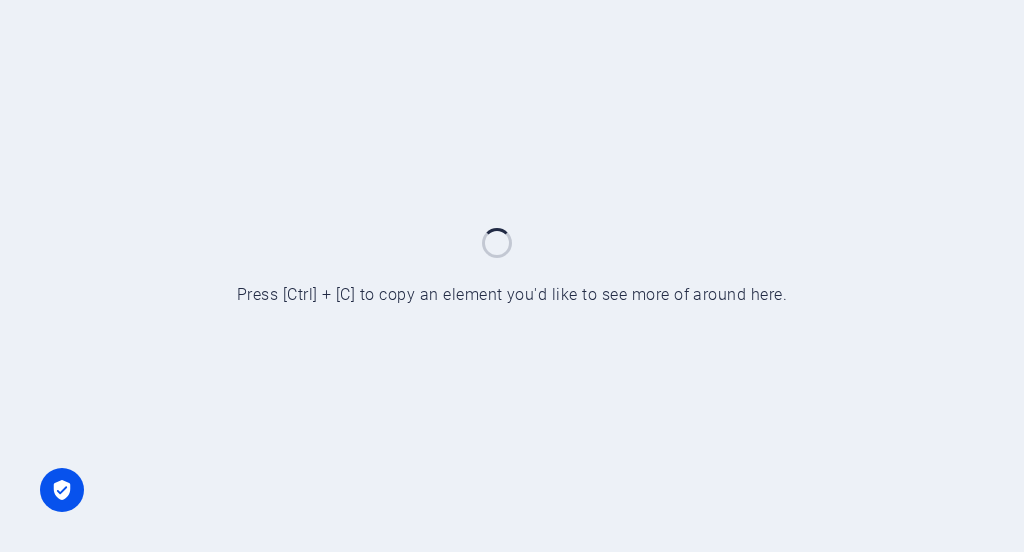click at bounding box center [512, 276] 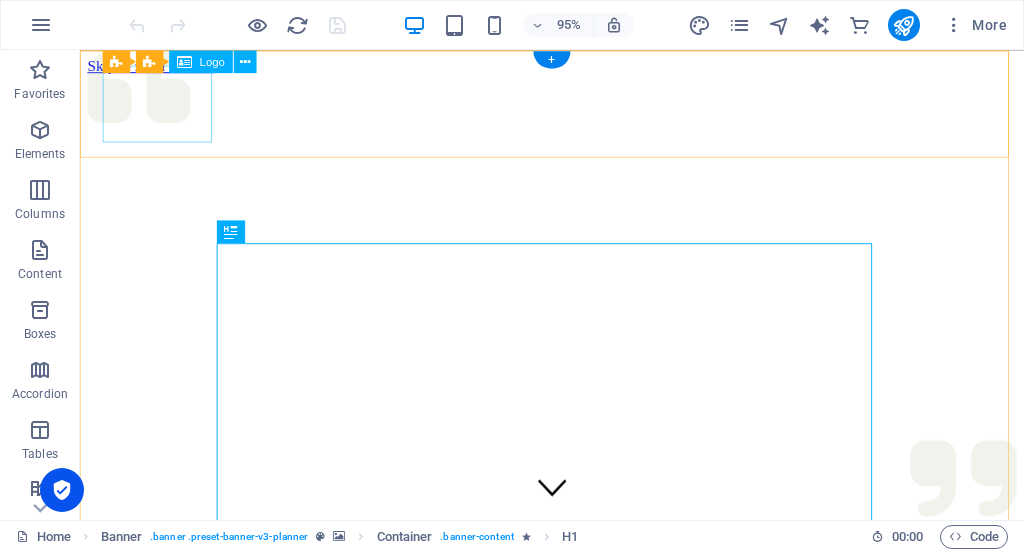 scroll, scrollTop: 0, scrollLeft: 0, axis: both 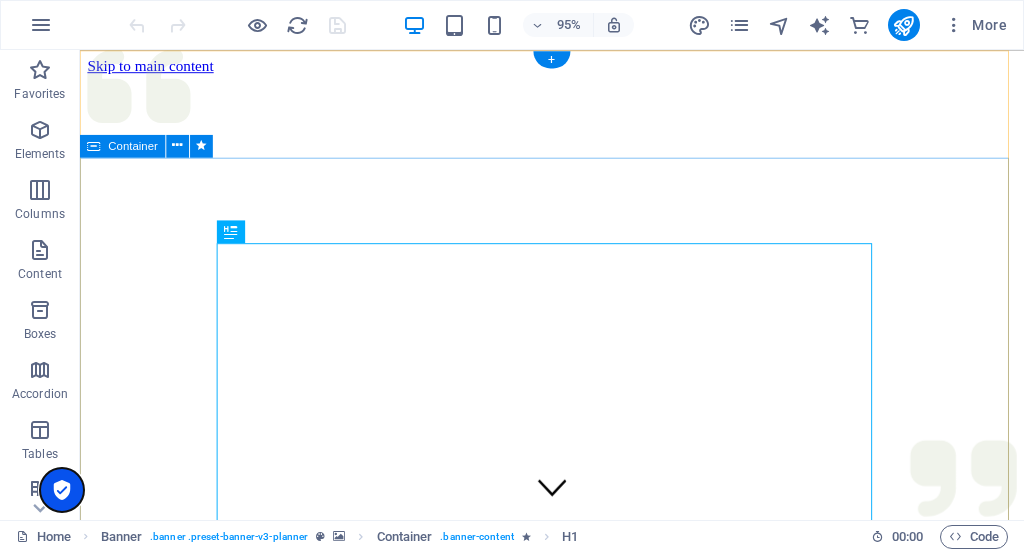 drag, startPoint x: 142, startPoint y: 536, endPoint x: 105, endPoint y: 512, distance: 44.102154 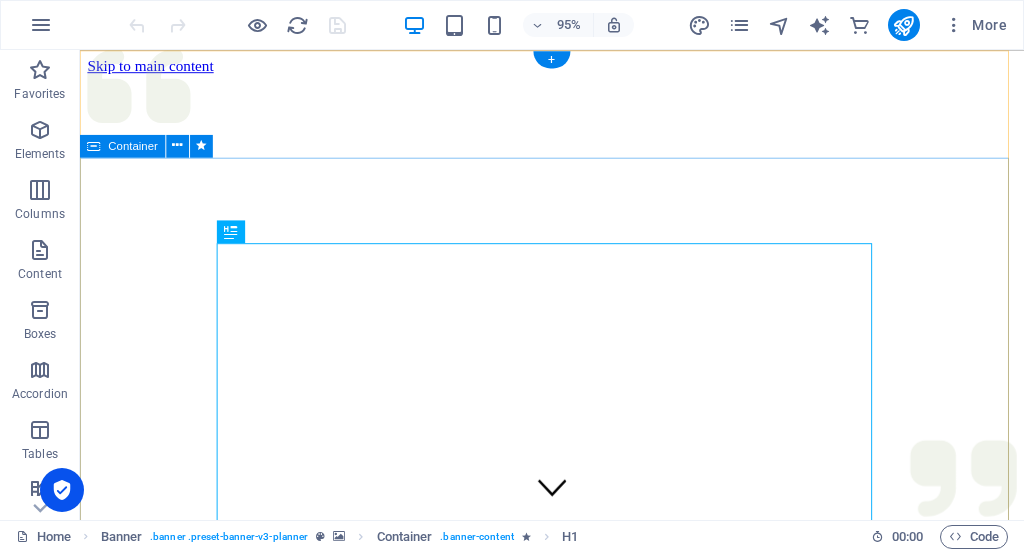 click on "Experience extraordinary life moments Plan your next event with us" at bounding box center [577, 1218] 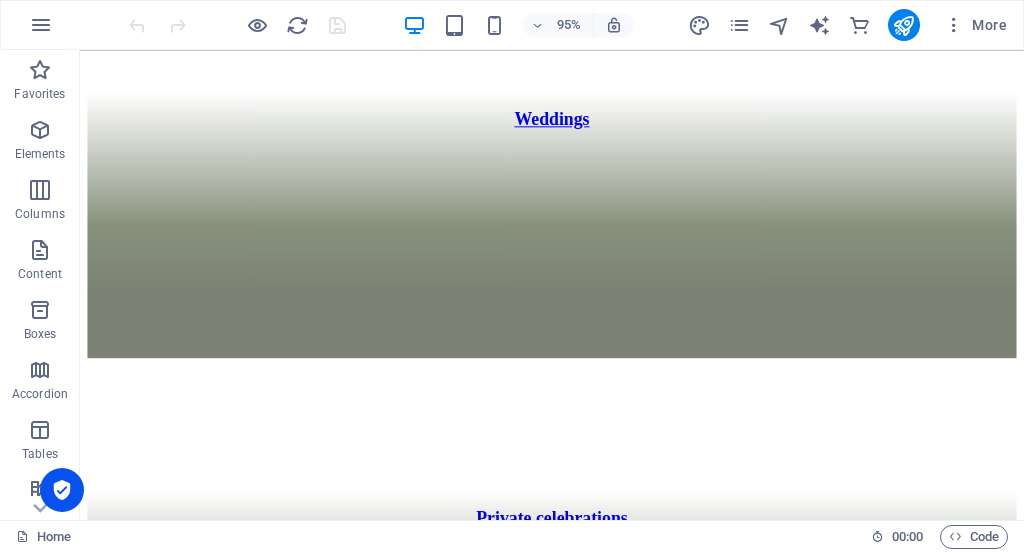 scroll, scrollTop: 2014, scrollLeft: 0, axis: vertical 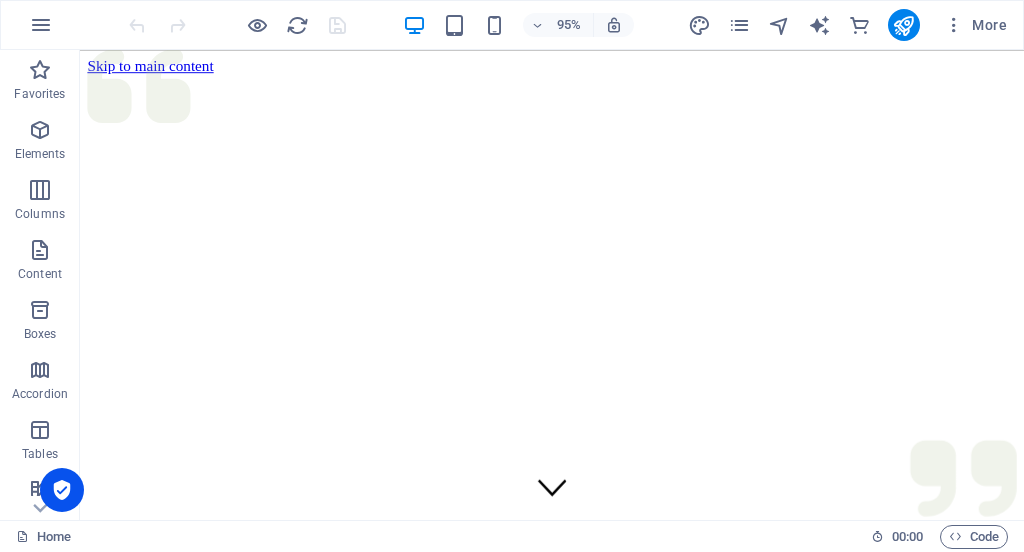 drag, startPoint x: 1062, startPoint y: 105, endPoint x: 1099, endPoint y: 61, distance: 57.48913 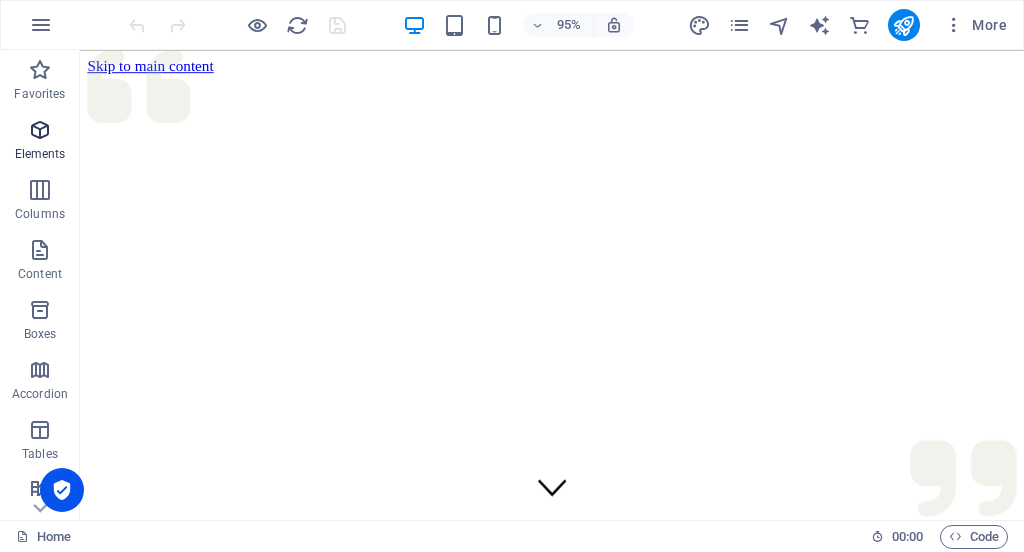 click at bounding box center [40, 130] 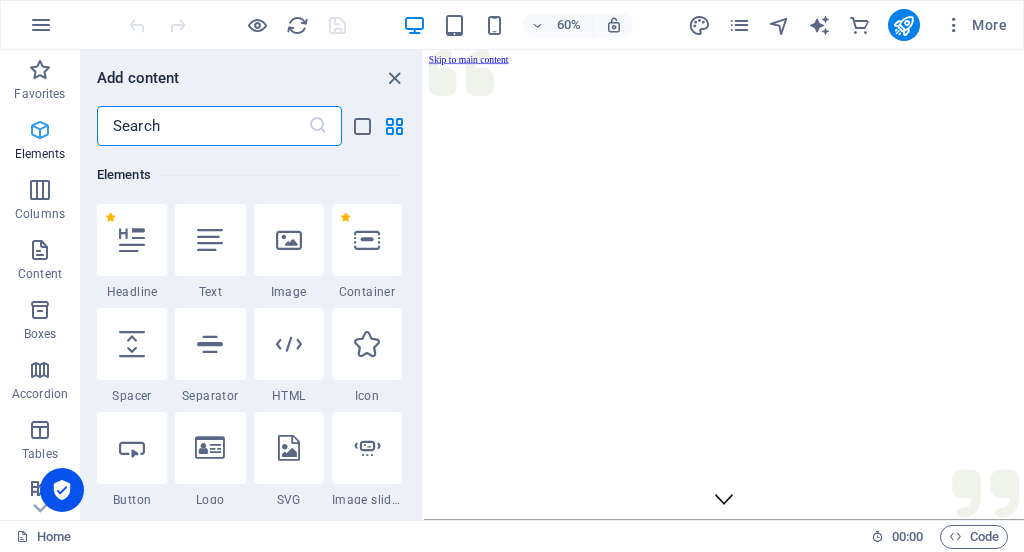scroll, scrollTop: 212, scrollLeft: 0, axis: vertical 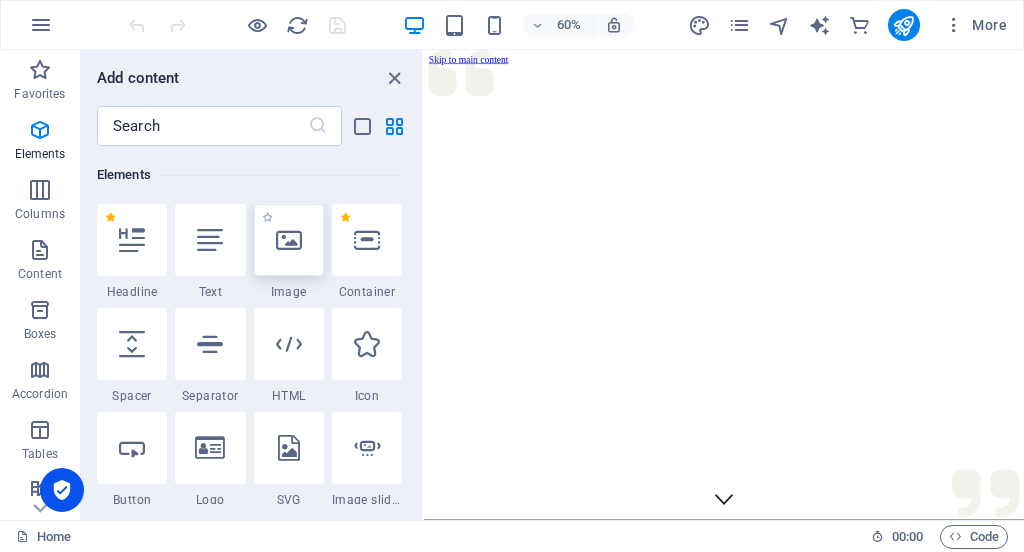click at bounding box center [289, 240] 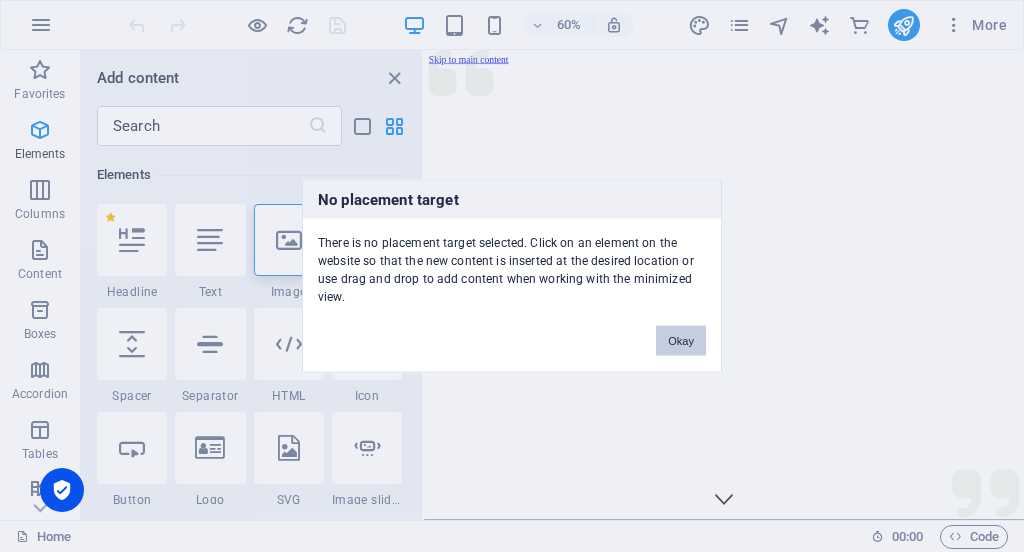 click on "Okay" at bounding box center [681, 341] 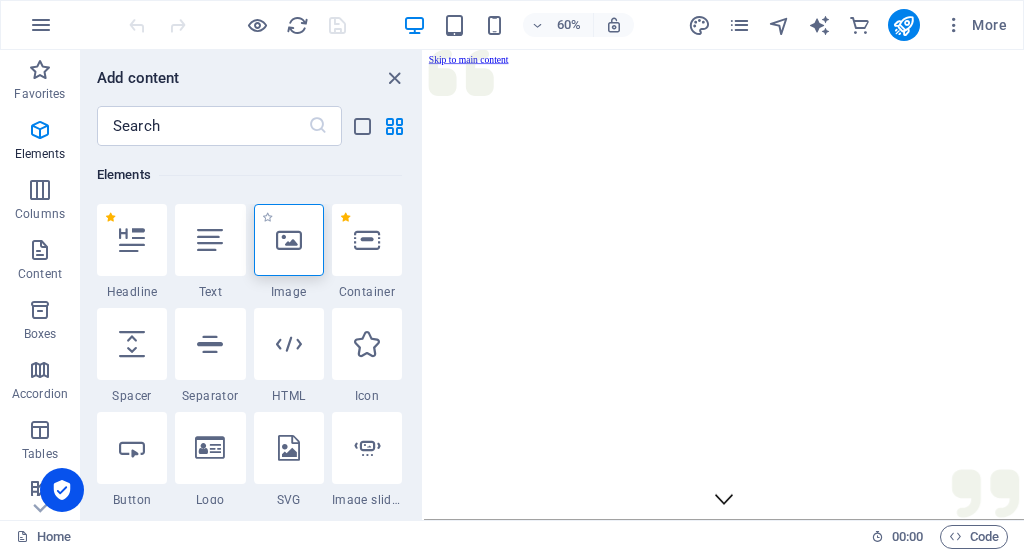click at bounding box center [289, 240] 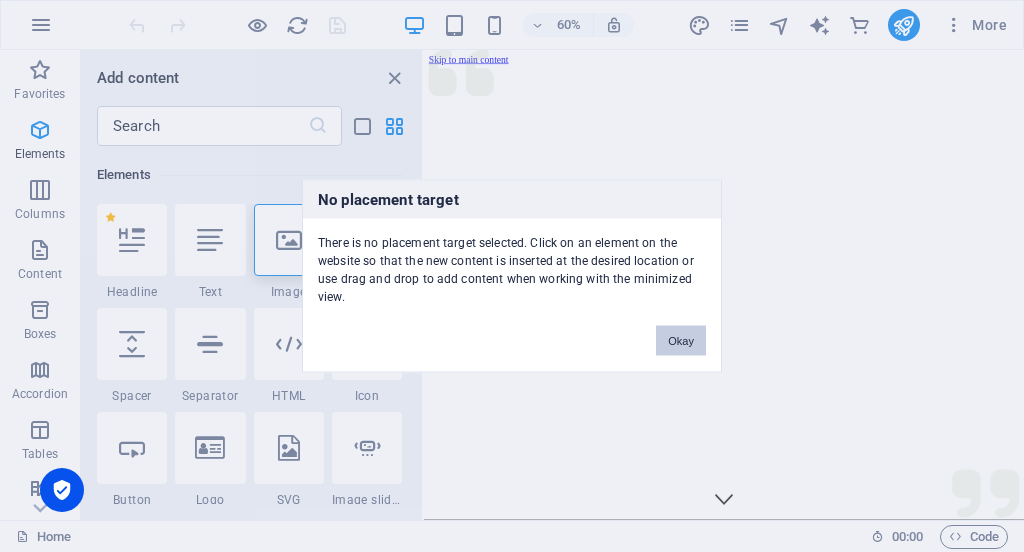 click on "Okay" at bounding box center [681, 341] 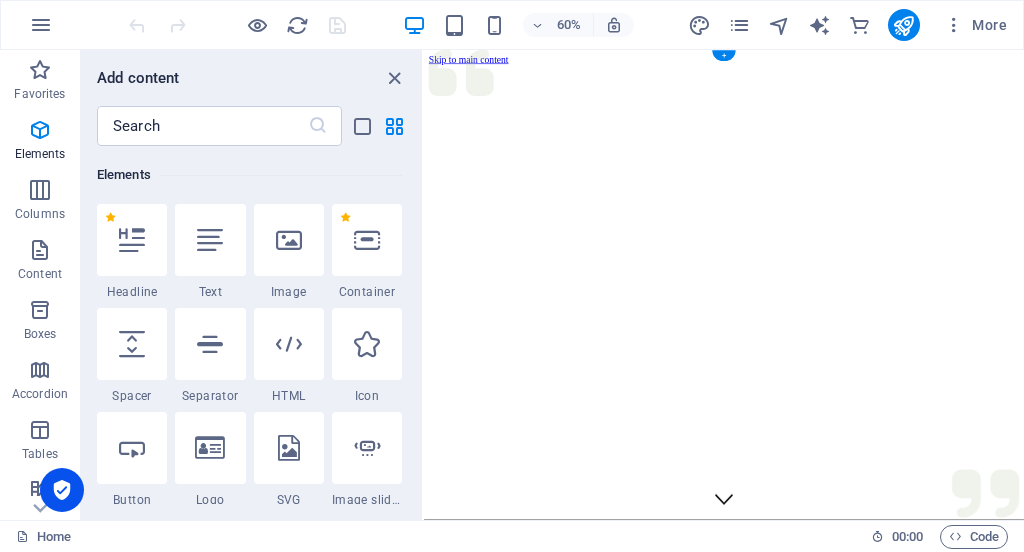 click at bounding box center [924, 1018] 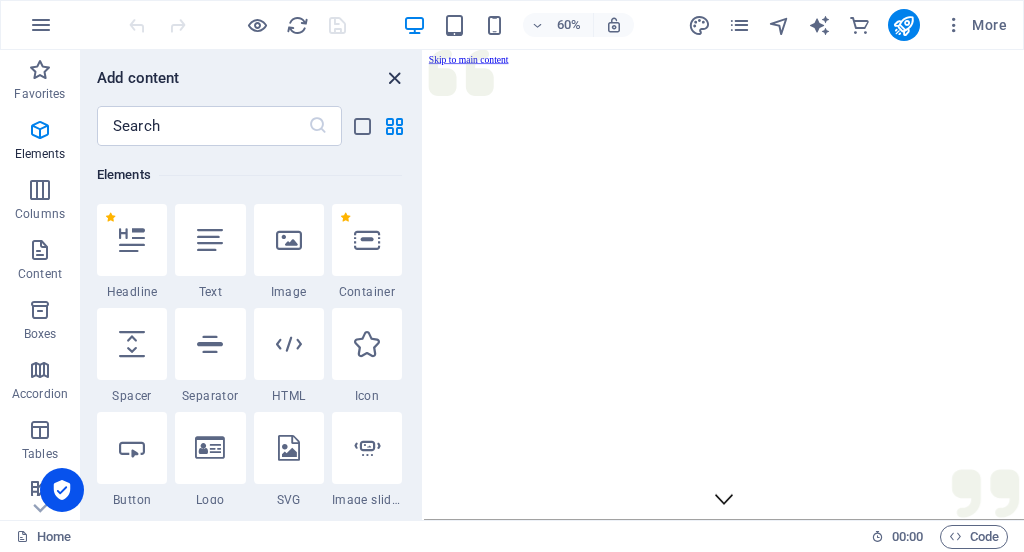 click at bounding box center (394, 78) 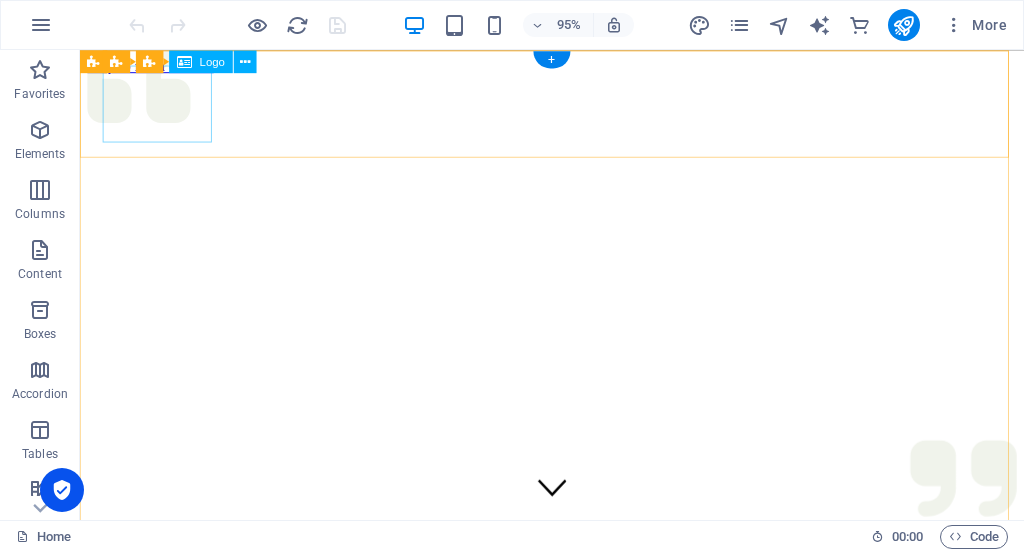 click at bounding box center (577, 1018) 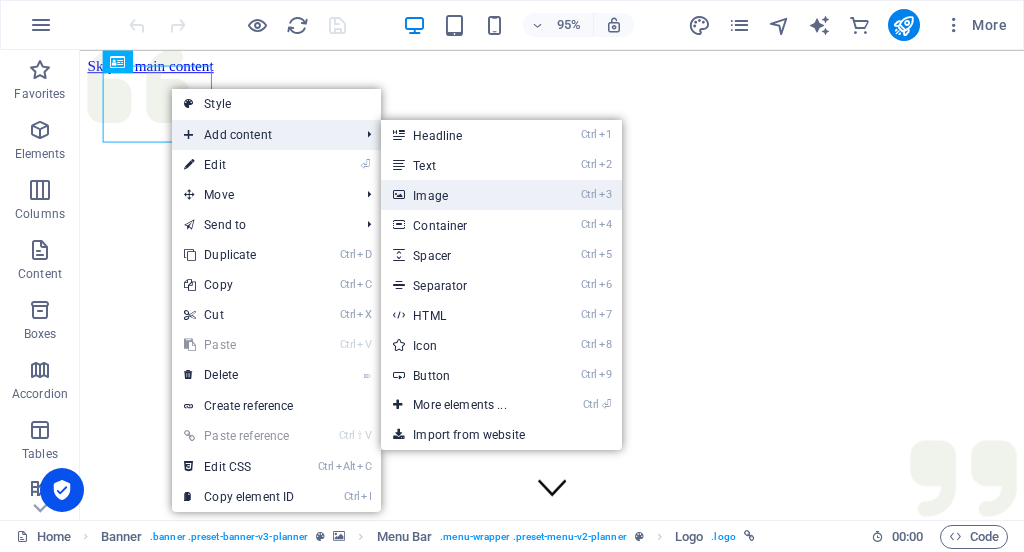 click on "Ctrl 3  Image" at bounding box center (463, 195) 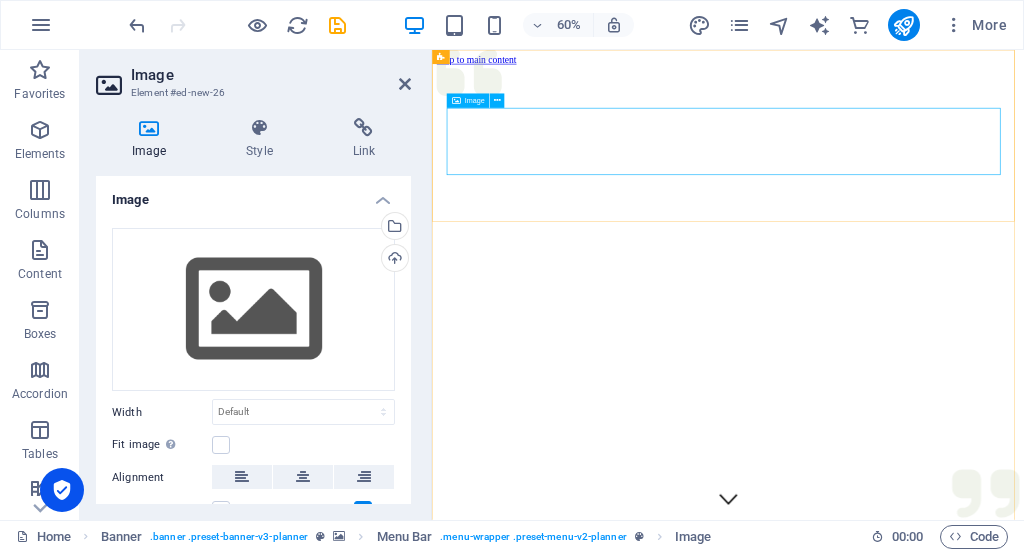 click on "Image" at bounding box center [474, 100] 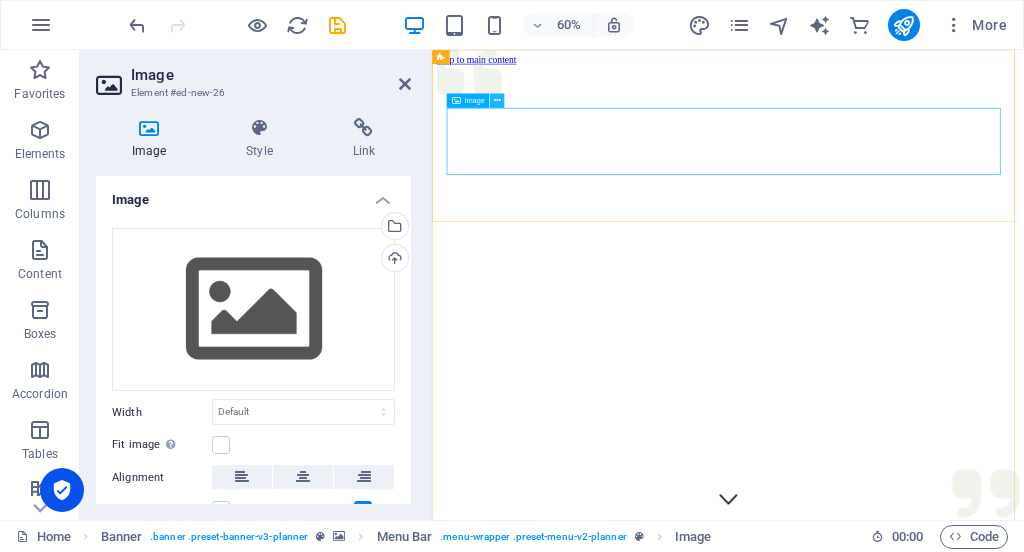click at bounding box center (497, 100) 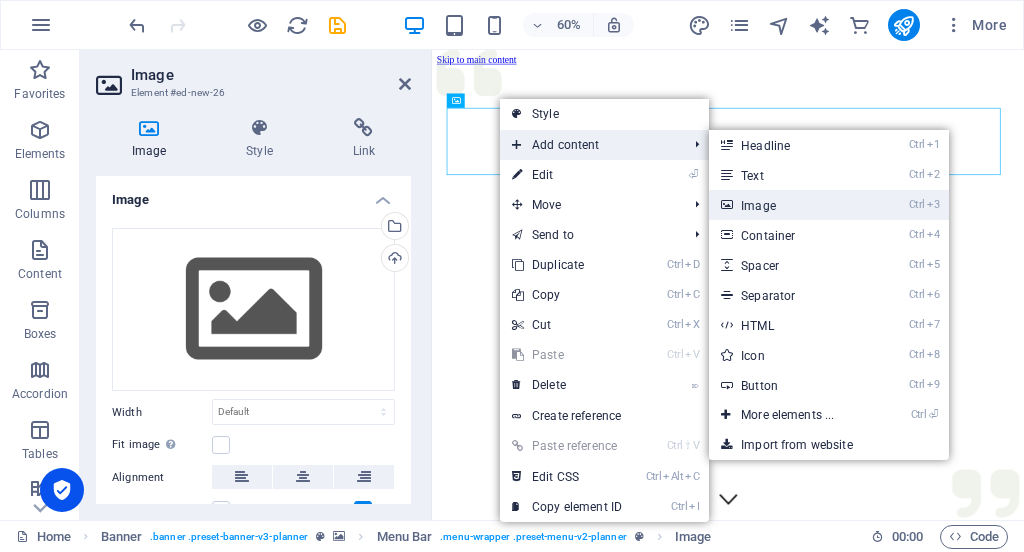 click on "Ctrl 3  Image" at bounding box center [791, 205] 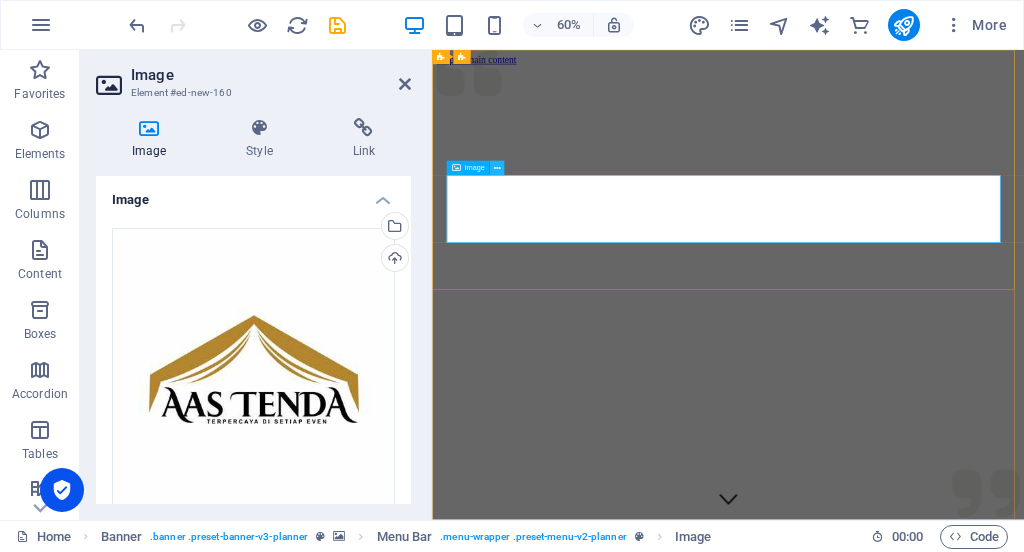 click at bounding box center (497, 168) 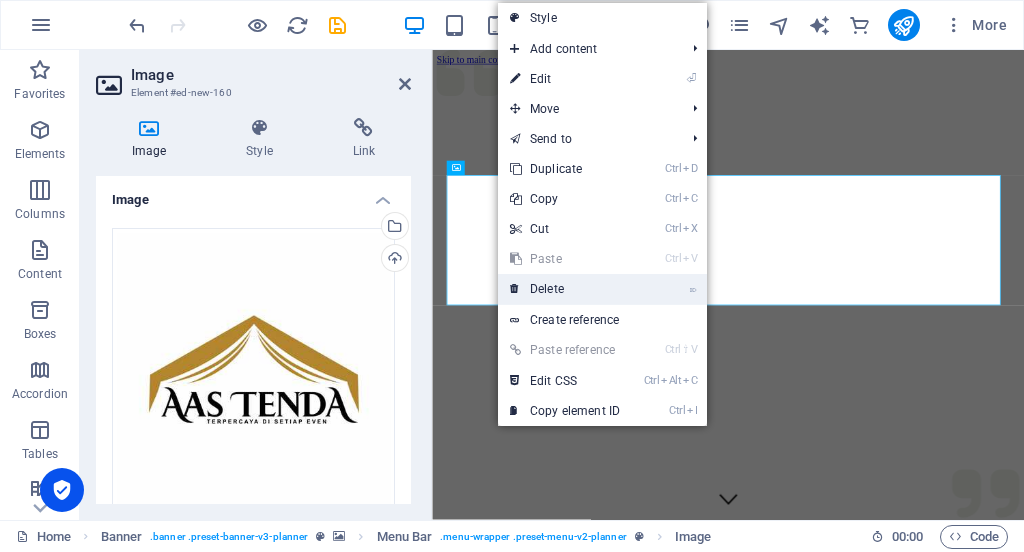 click on "⌦  Delete" at bounding box center (565, 289) 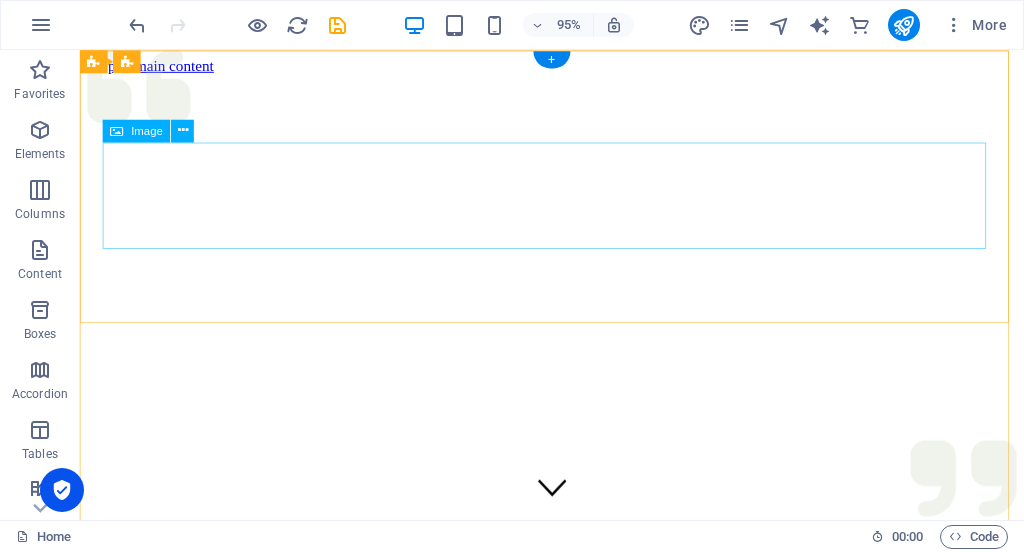 click at bounding box center (577, 1175) 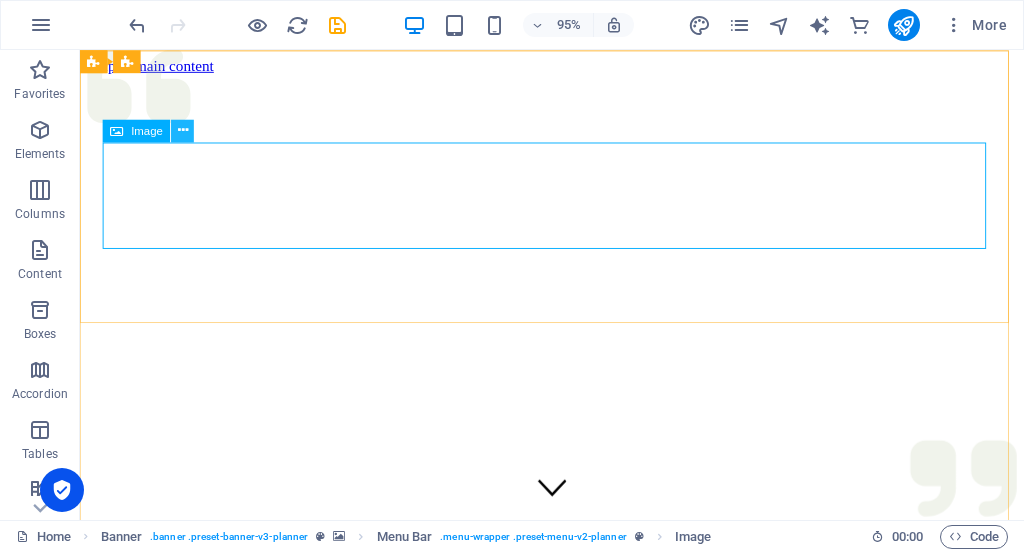 click at bounding box center [183, 130] 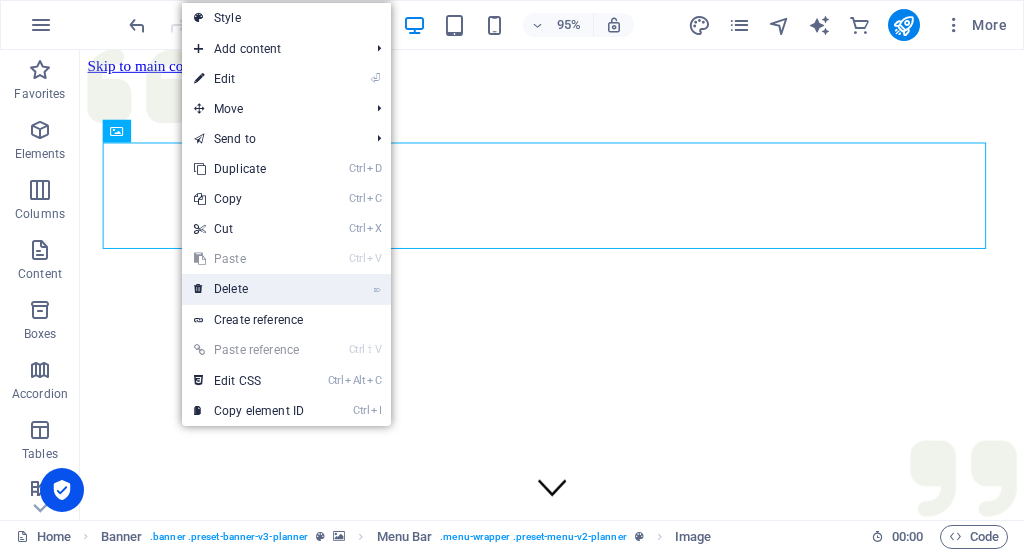 click on "⌦  Delete" at bounding box center [249, 289] 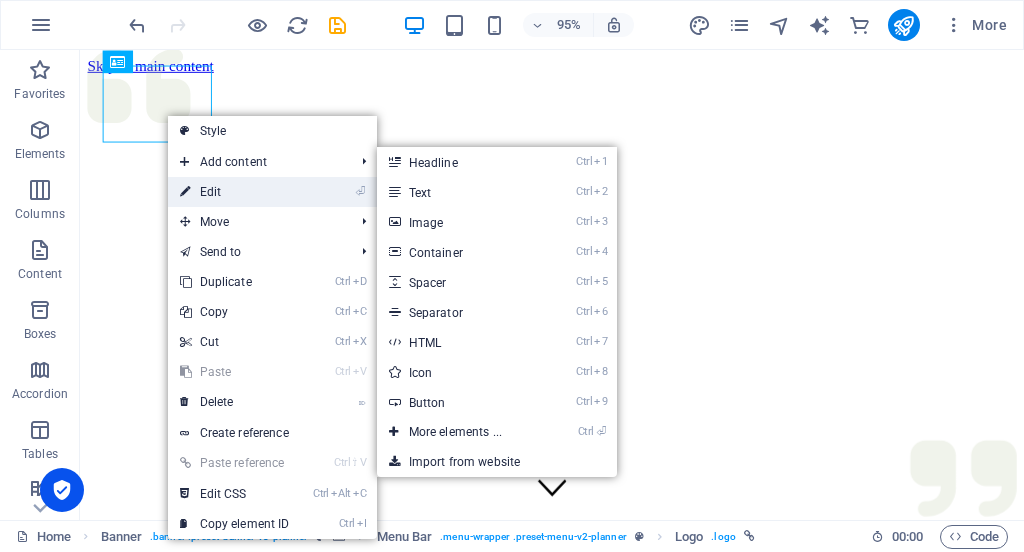 click on "⏎  Edit" at bounding box center (235, 192) 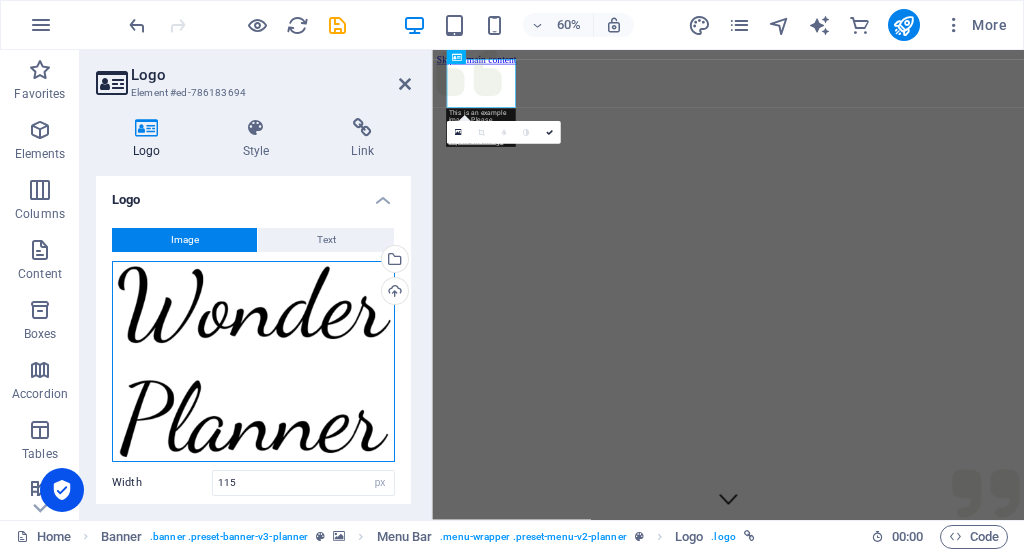 click on "Drag files here, click to choose files or select files from Files or our free stock photos & videos" at bounding box center [253, 361] 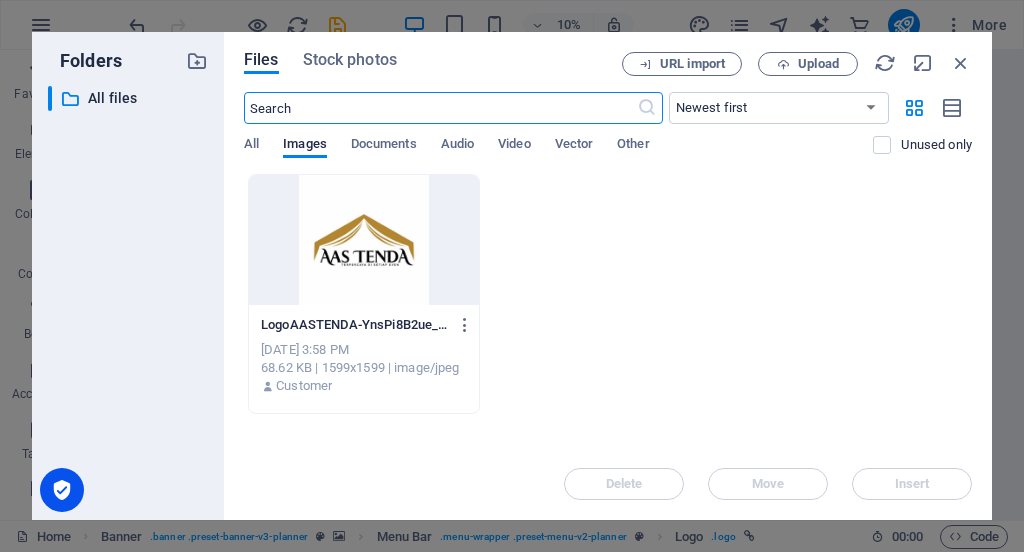 click at bounding box center (364, 240) 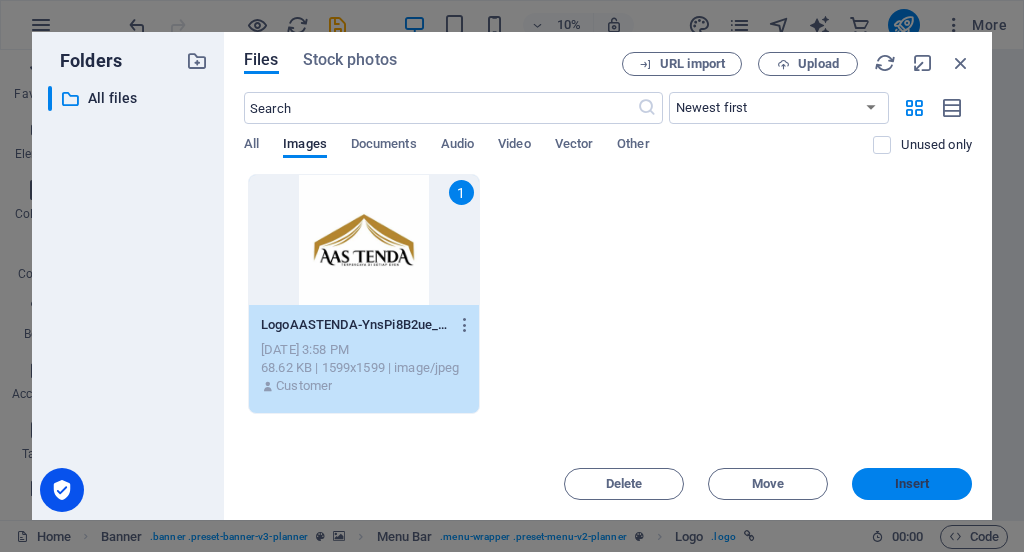 click on "Insert" at bounding box center (912, 484) 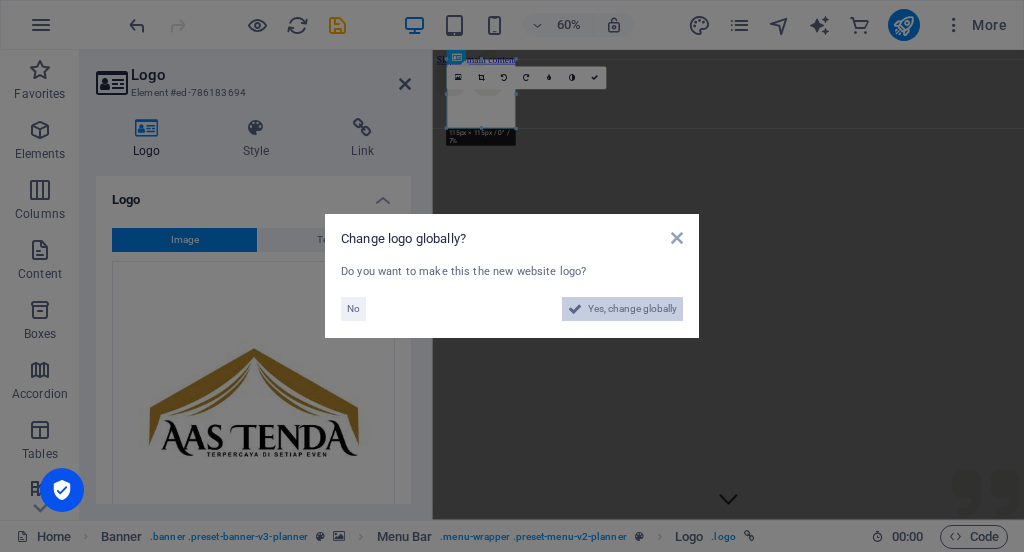 click on "Yes, change globally" at bounding box center (622, 309) 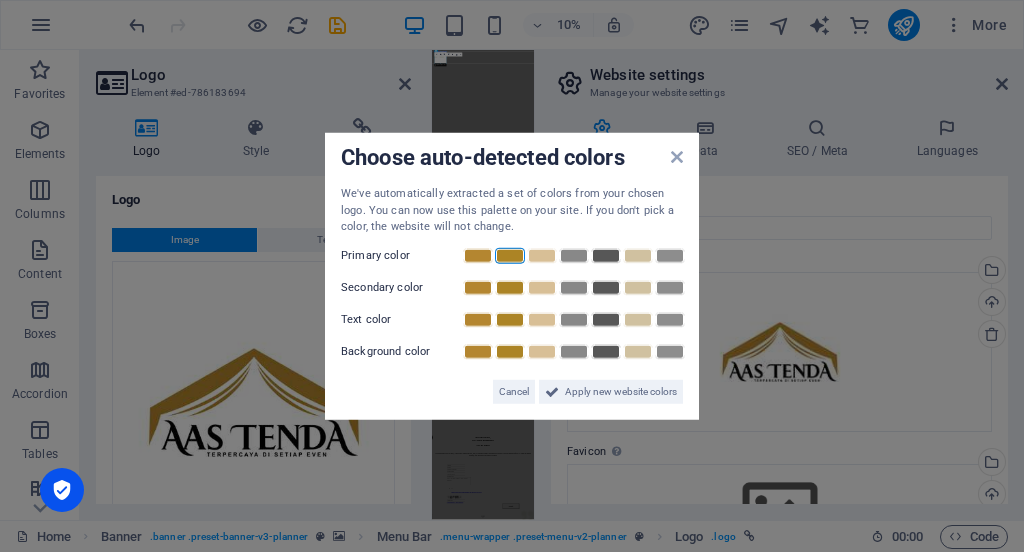 click at bounding box center [510, 255] 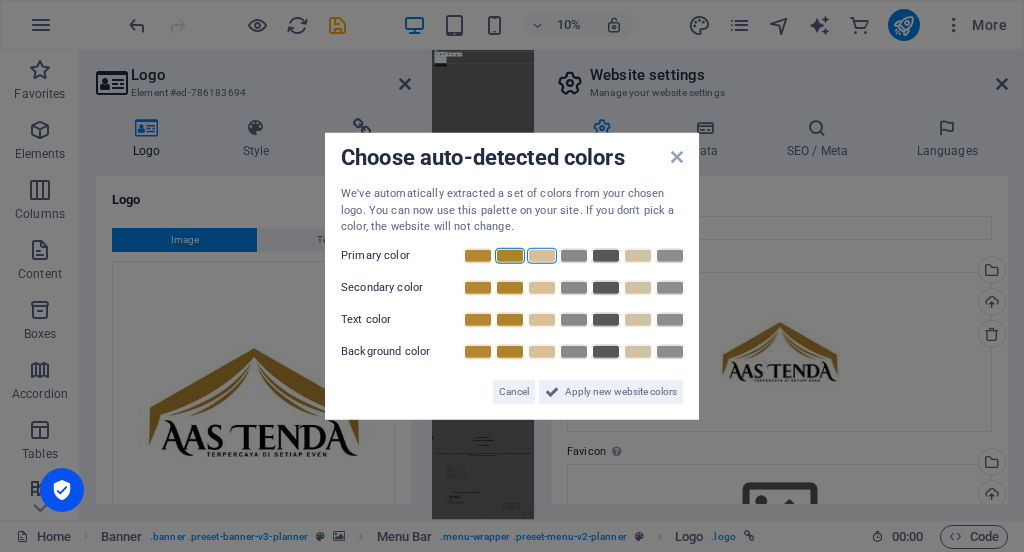 click at bounding box center [542, 255] 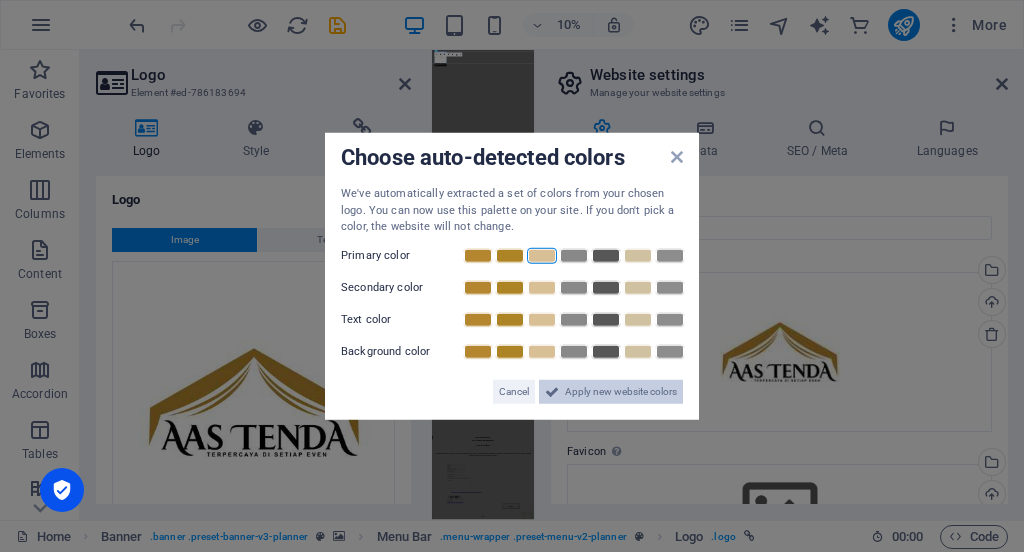 click on "Apply new website colors" at bounding box center (621, 391) 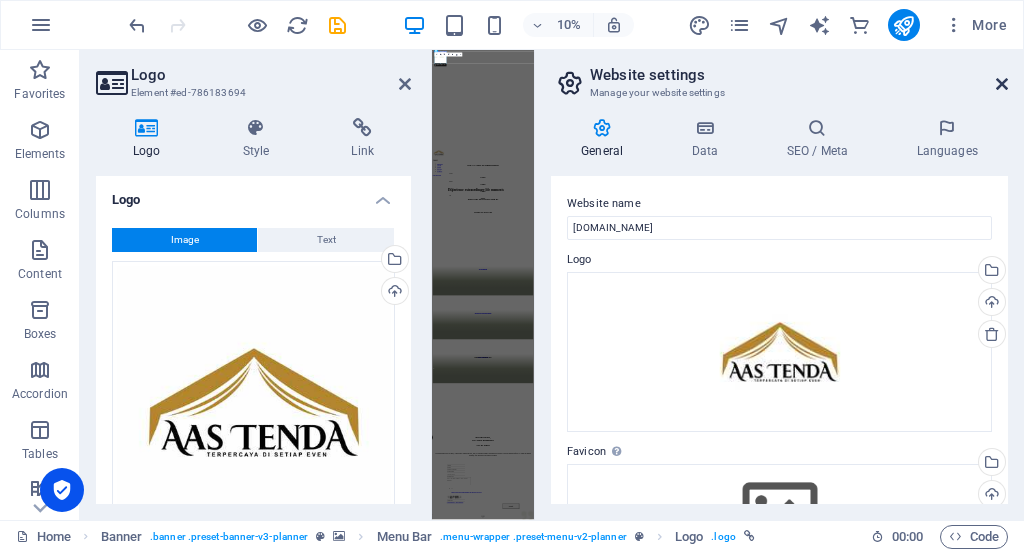 click at bounding box center [1002, 84] 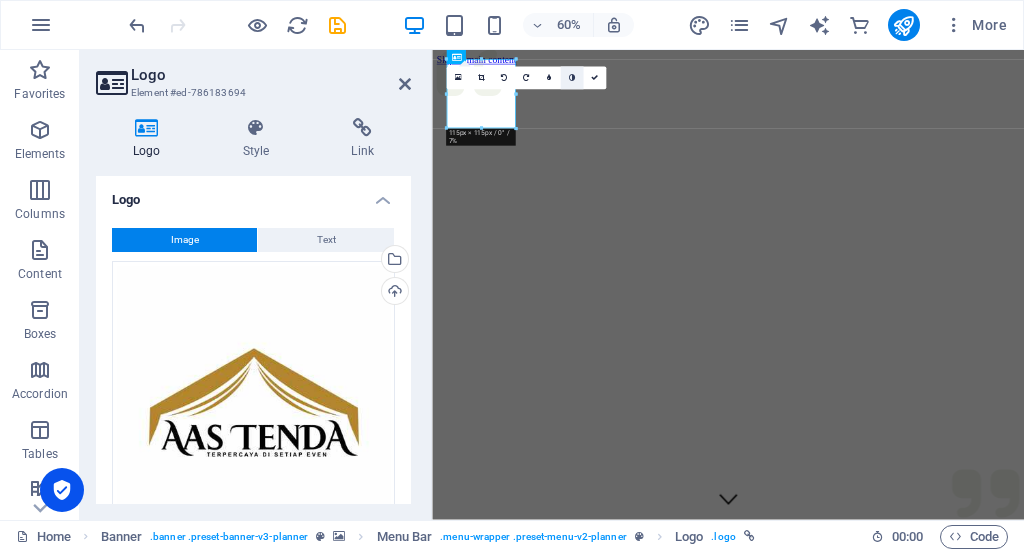 click at bounding box center (571, 78) 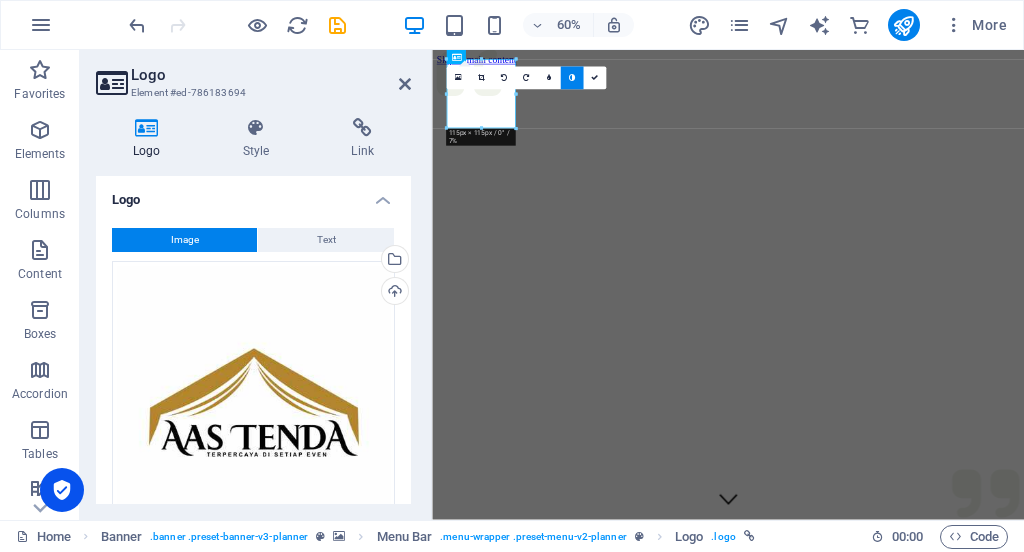 click at bounding box center [572, 78] 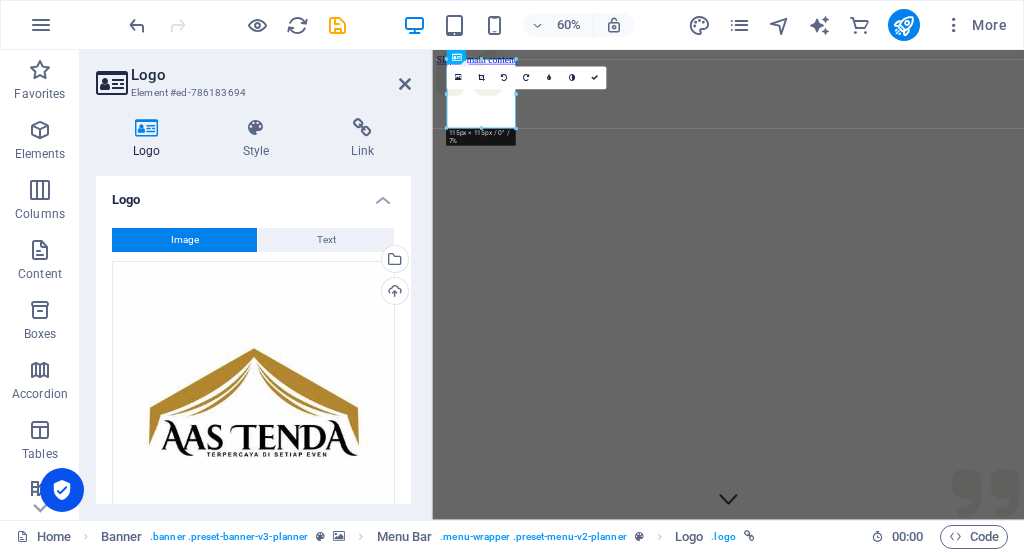click at bounding box center (572, 78) 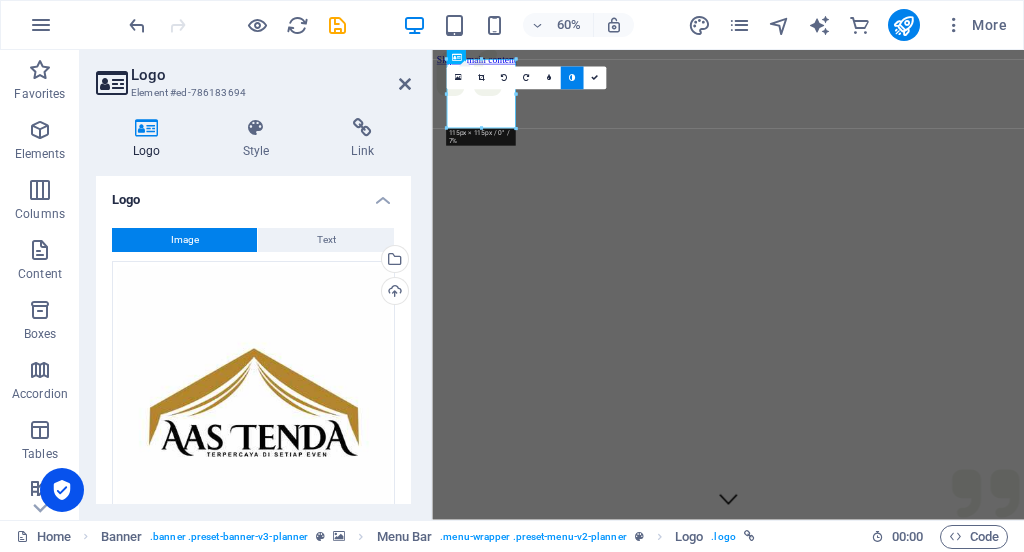 click at bounding box center (572, 78) 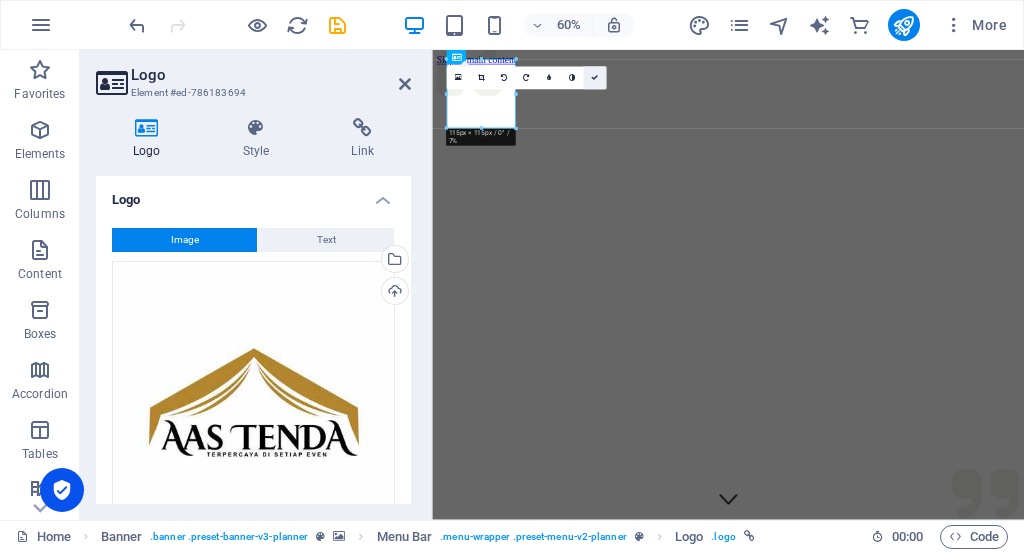 click at bounding box center (594, 78) 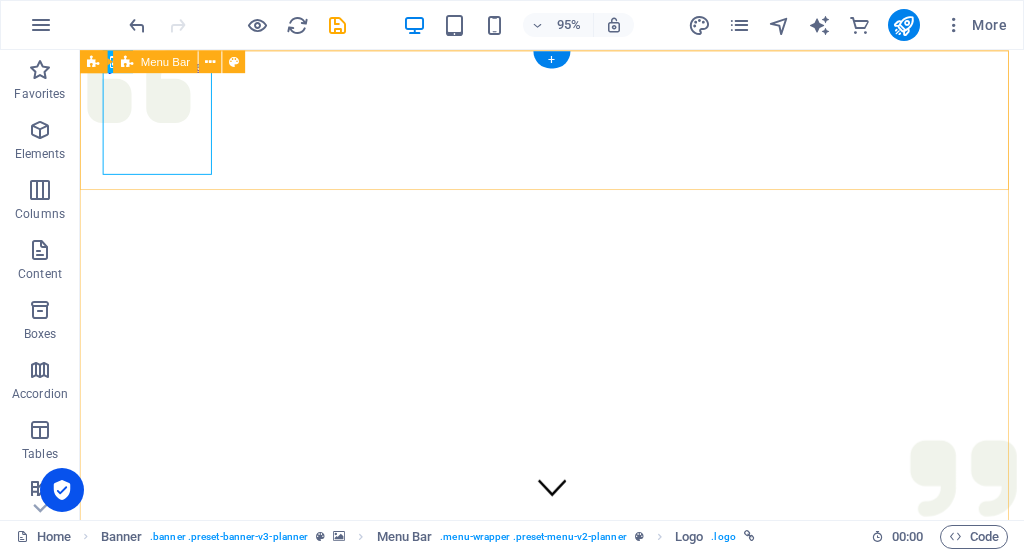 click on "Menu Services About Team Gallery Contact Get in touch" at bounding box center [577, 1116] 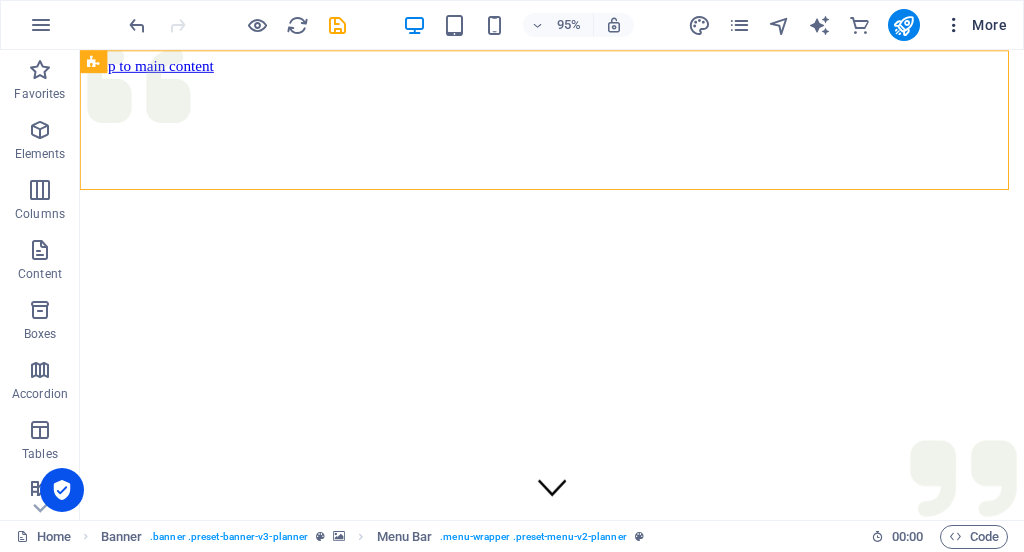 click at bounding box center (954, 25) 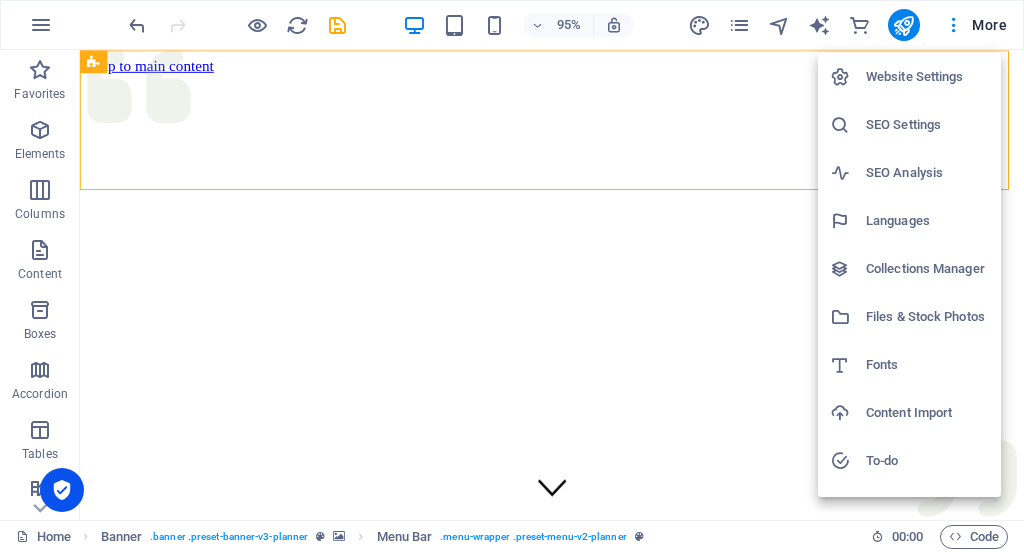 click at bounding box center (512, 276) 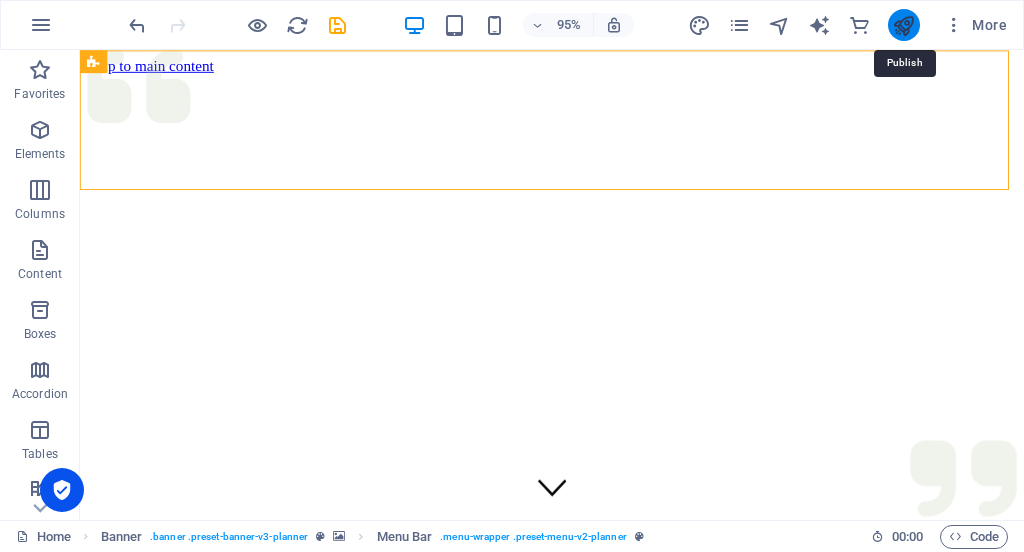 click at bounding box center (903, 25) 